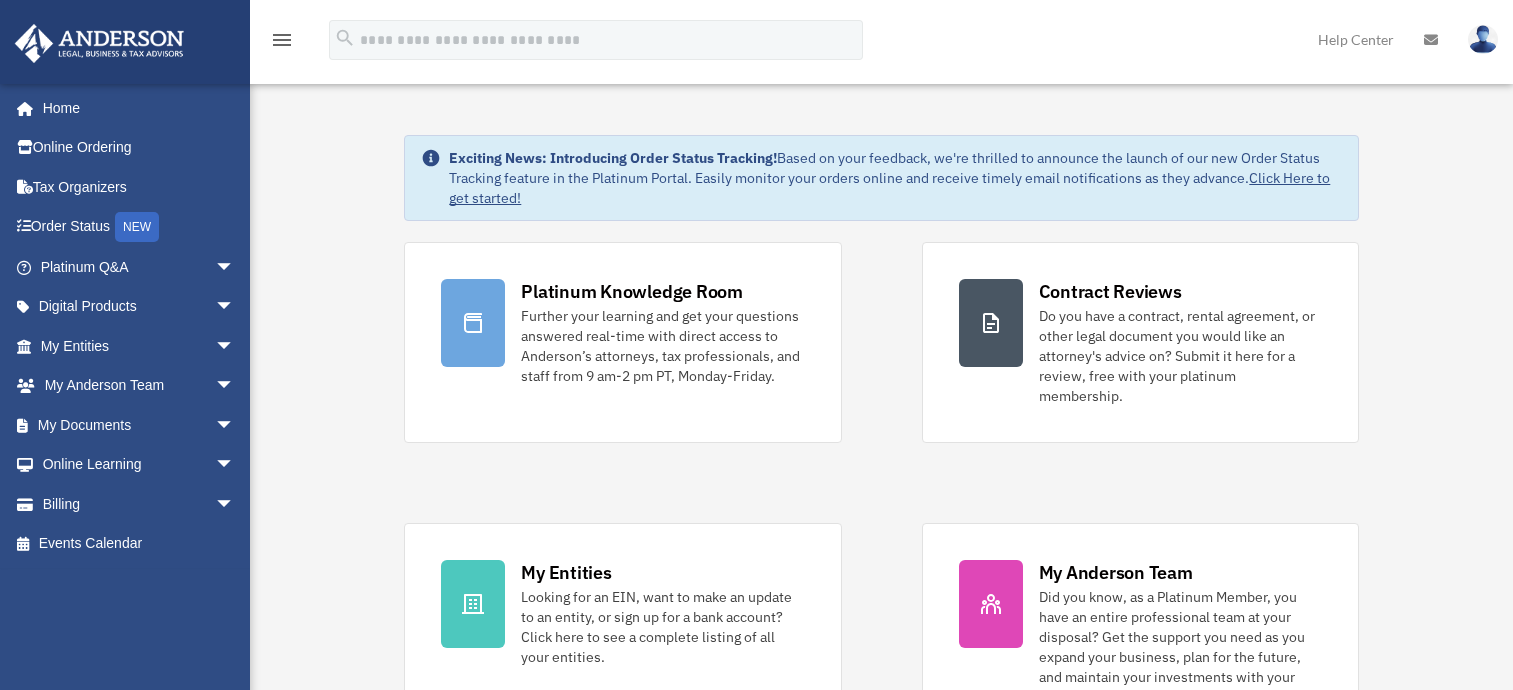 scroll, scrollTop: 0, scrollLeft: 0, axis: both 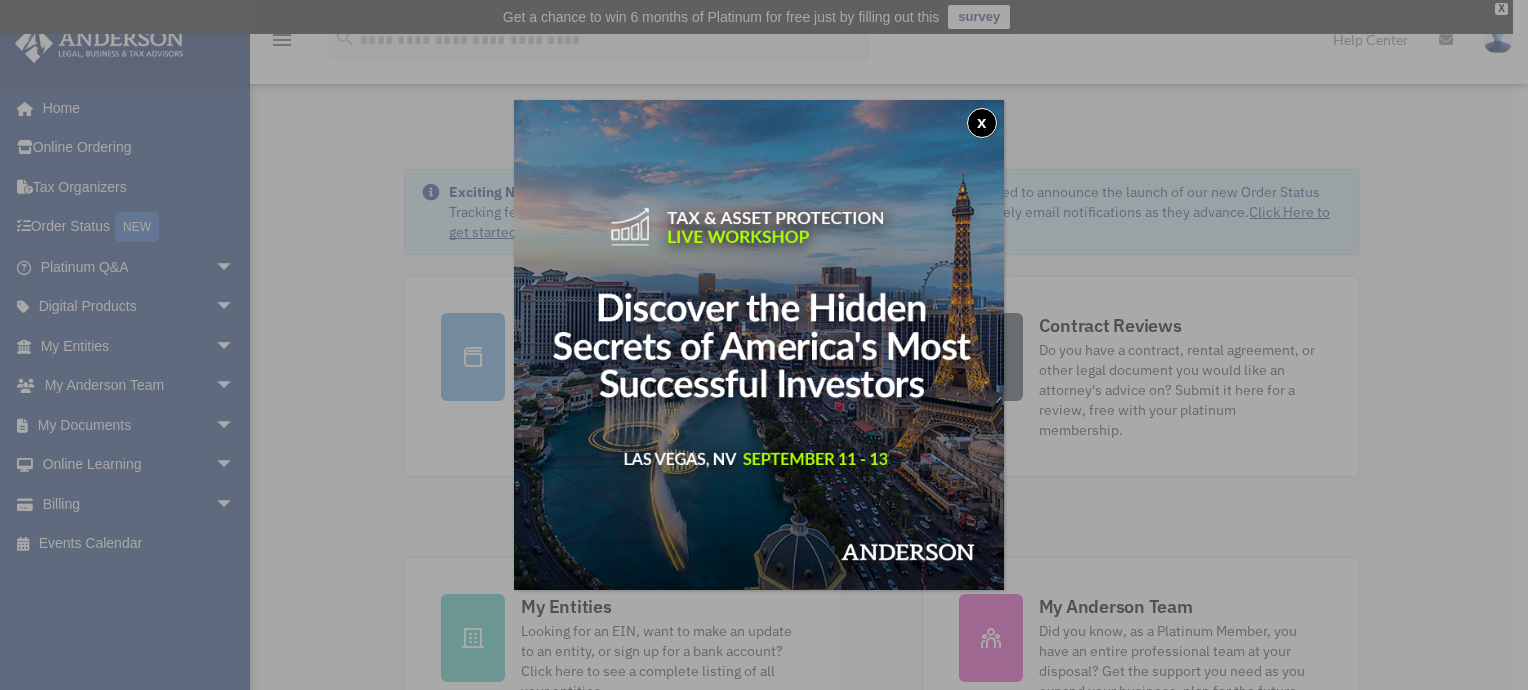 click on "x" at bounding box center (982, 123) 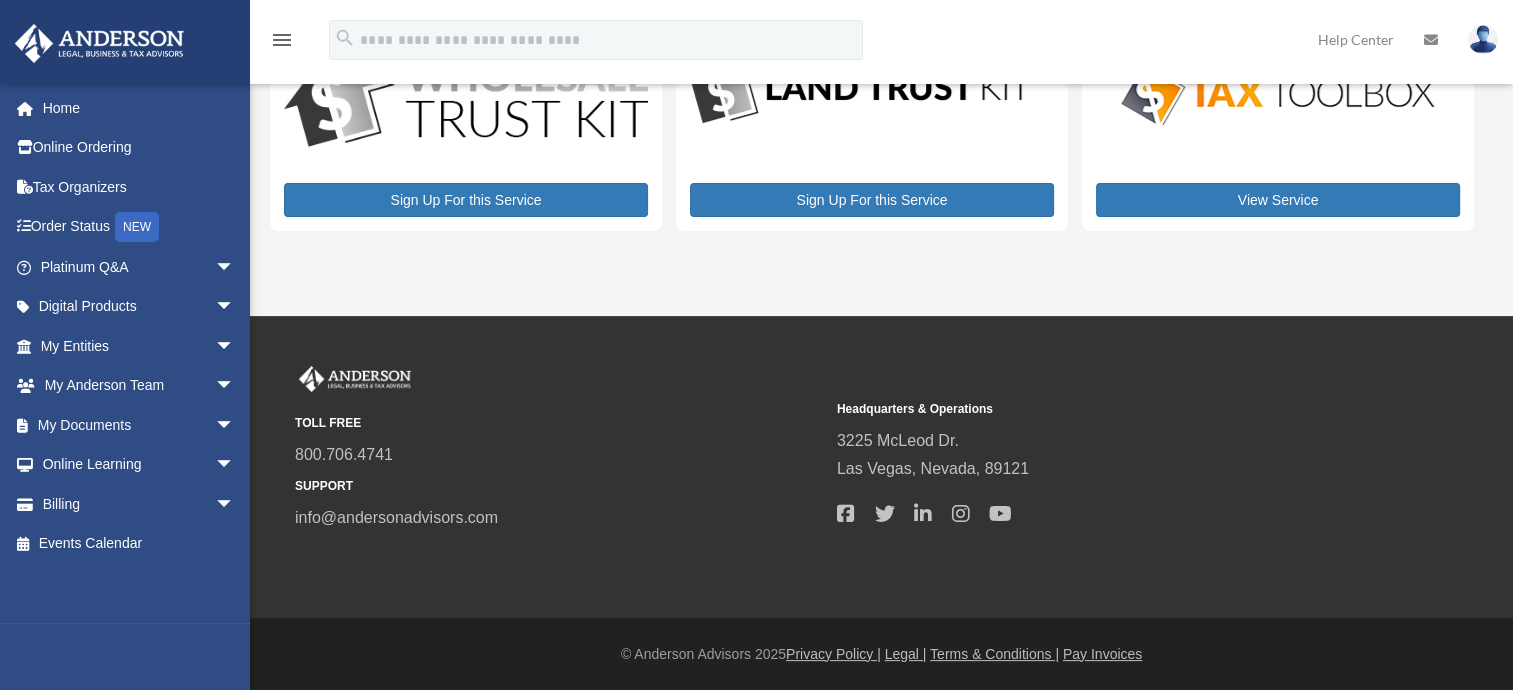 scroll, scrollTop: 0, scrollLeft: 0, axis: both 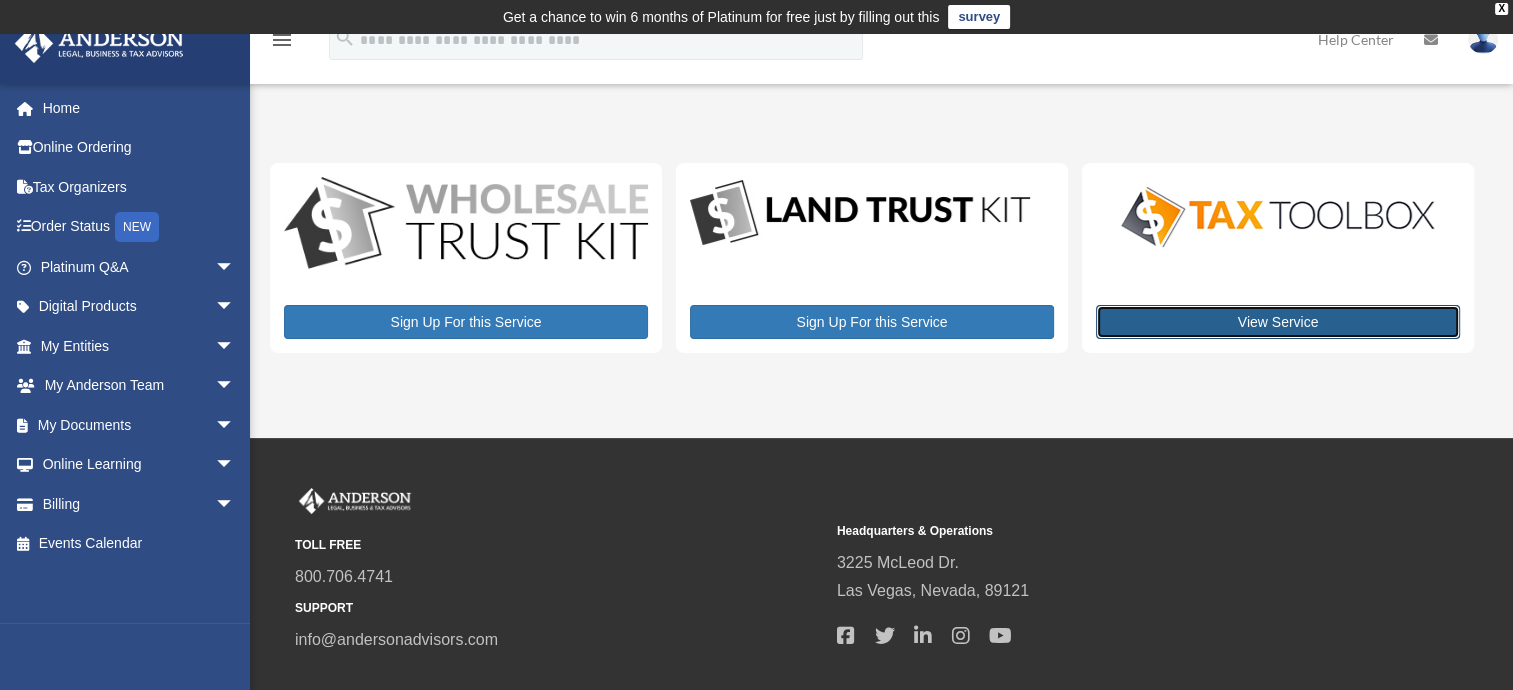 click on "View Service" at bounding box center (1278, 322) 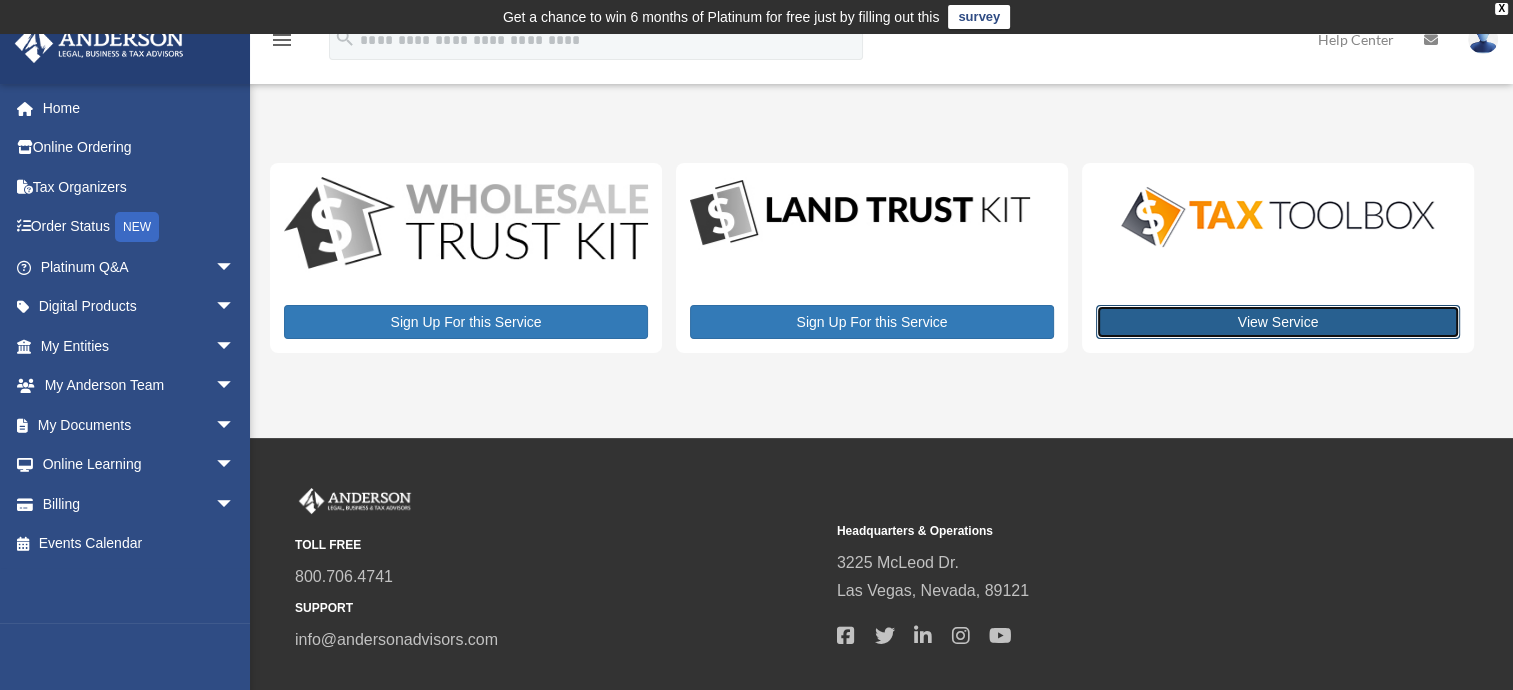 click on "View Service" at bounding box center (1278, 322) 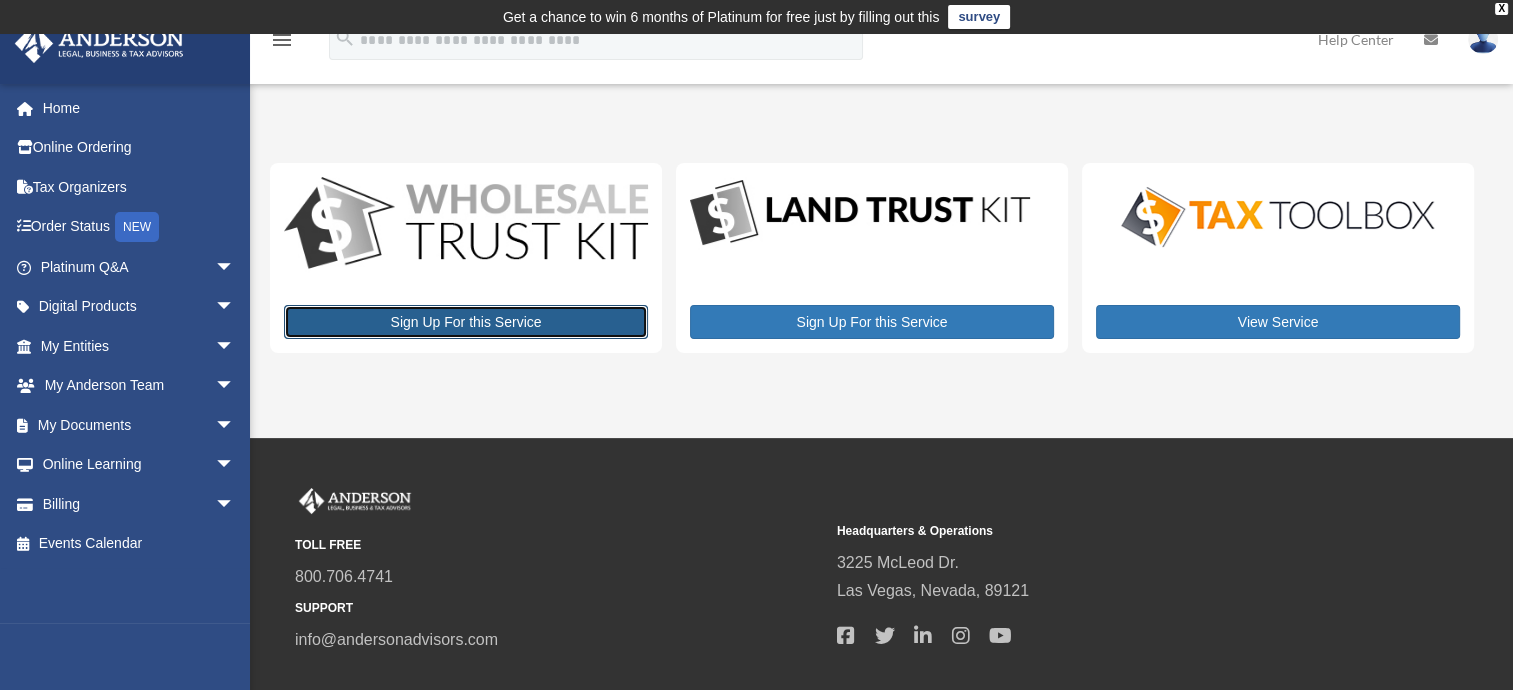 click on "Sign
Up For this Service" at bounding box center [466, 322] 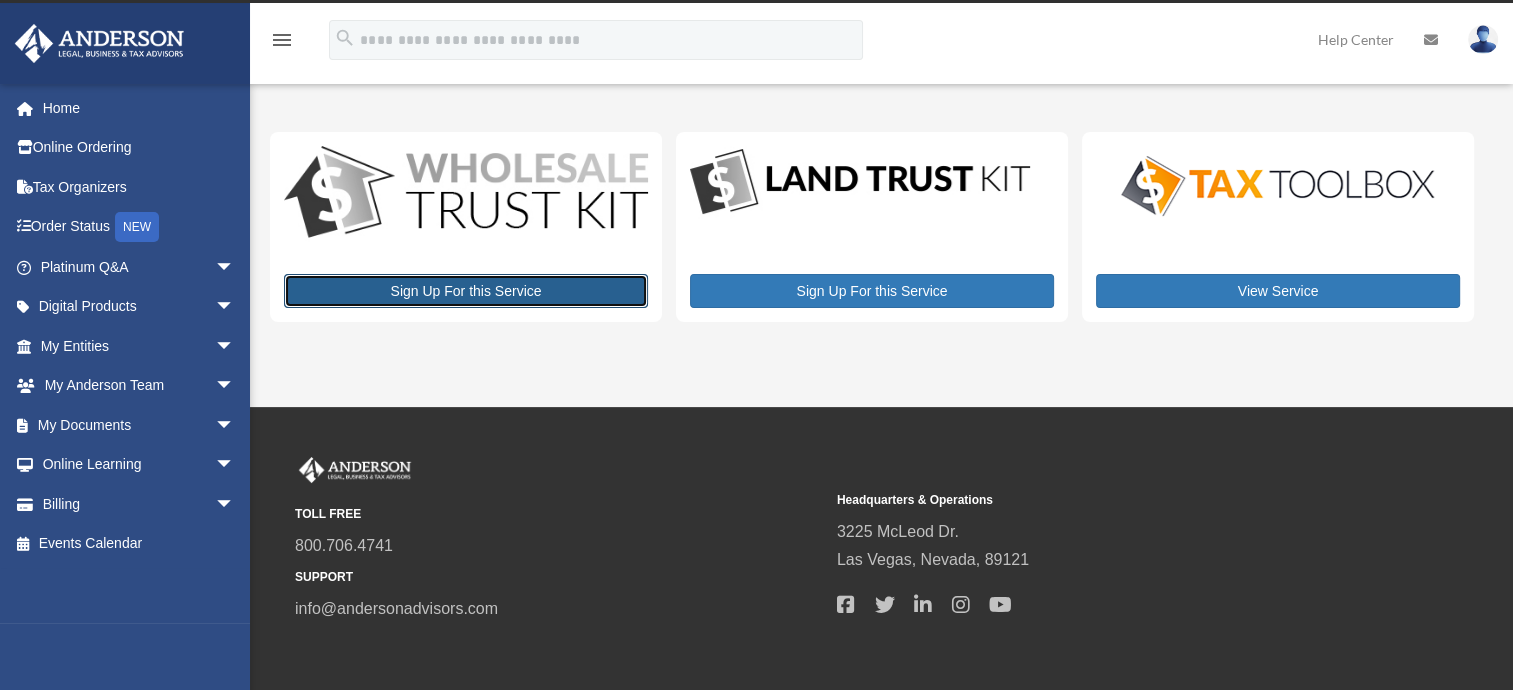 scroll, scrollTop: 0, scrollLeft: 0, axis: both 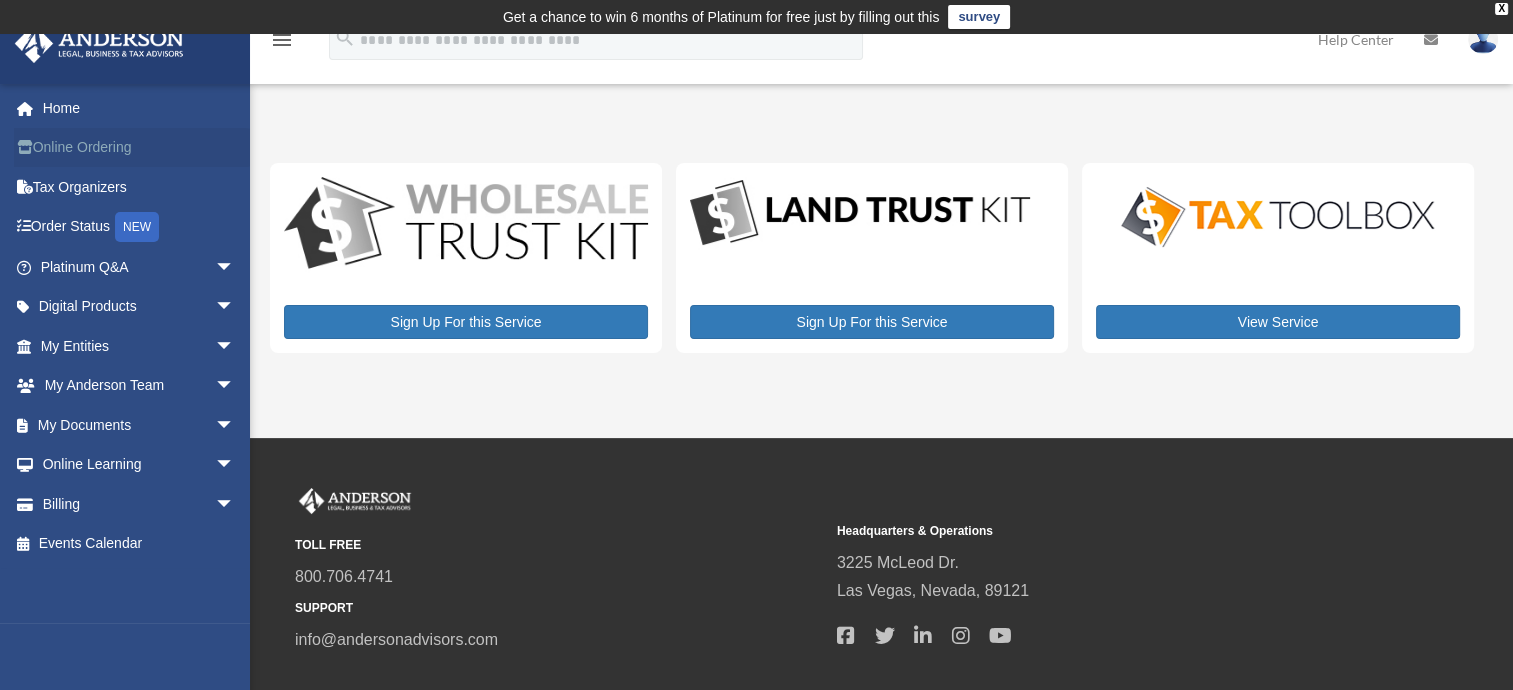click on "Online Ordering" at bounding box center (139, 148) 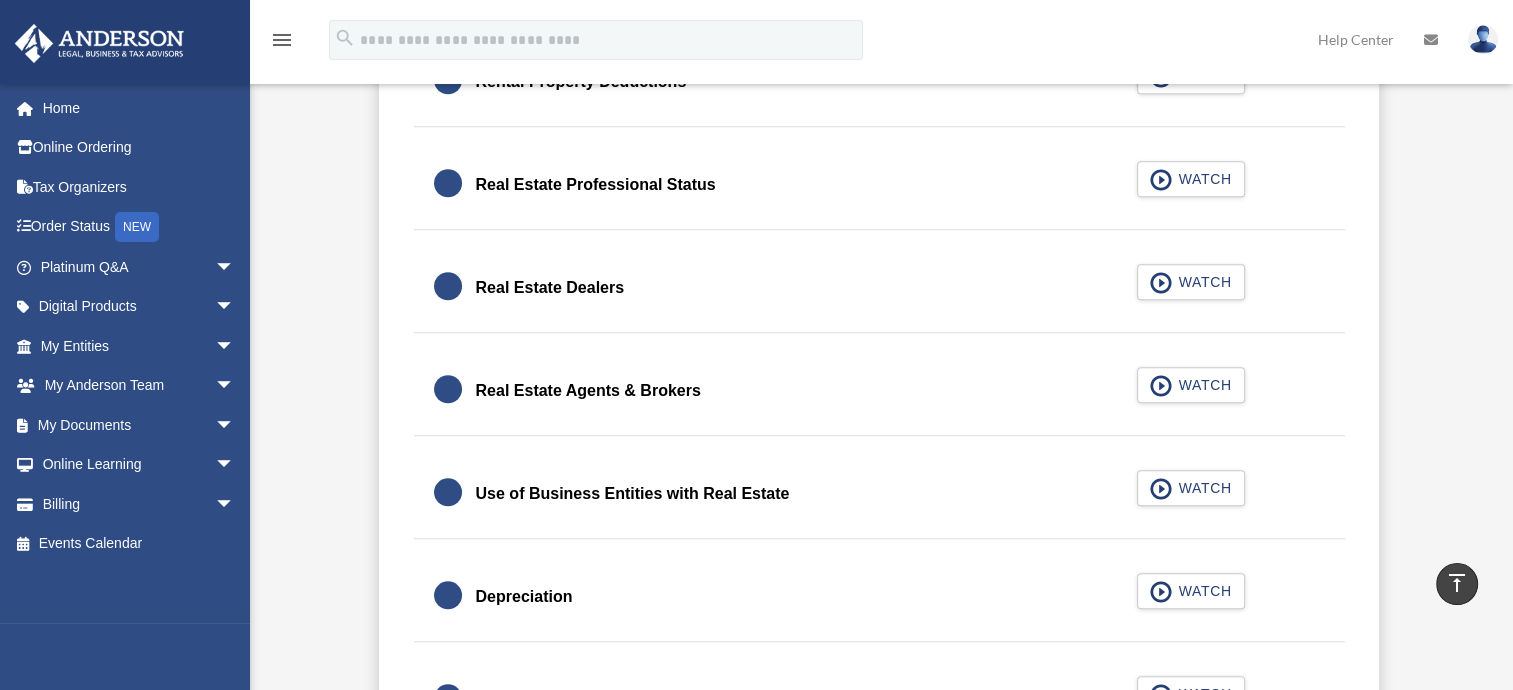 scroll, scrollTop: 1656, scrollLeft: 0, axis: vertical 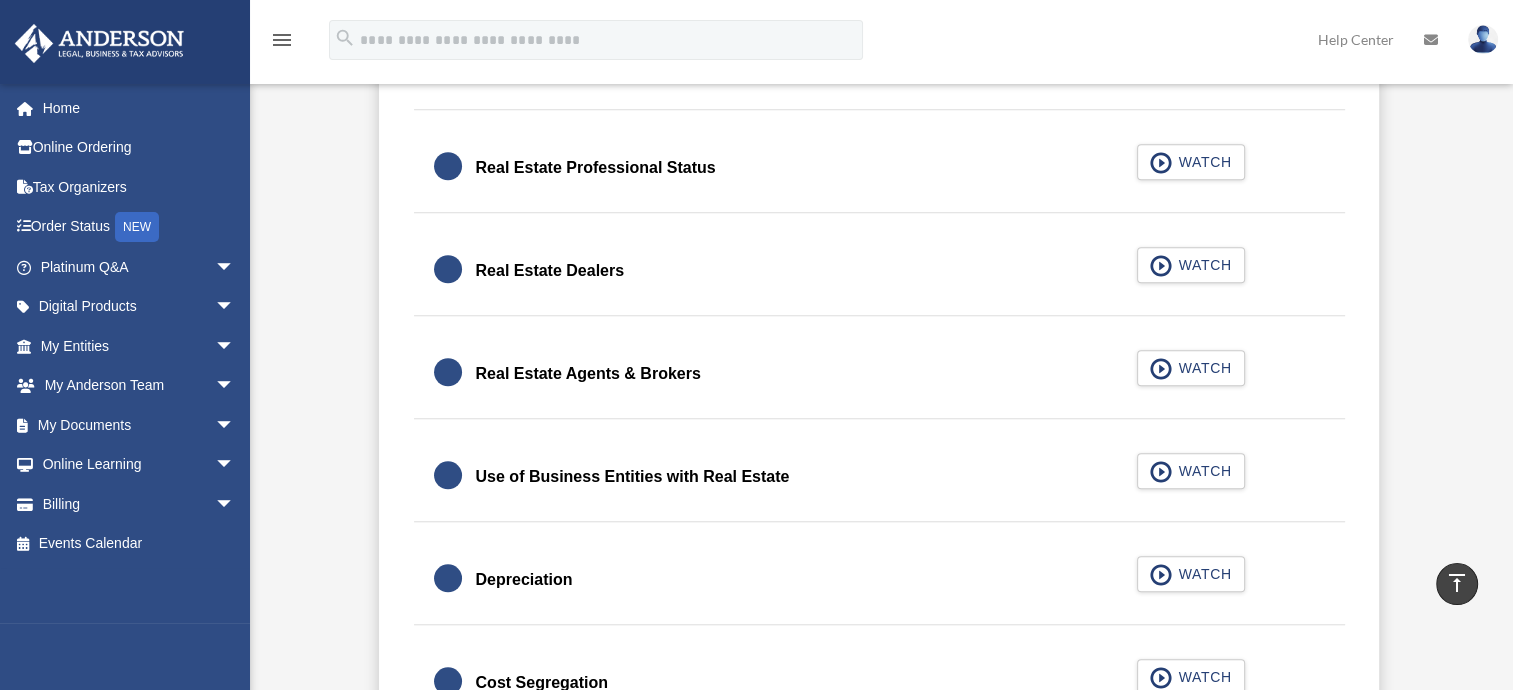 click on "Real Estate Agents & Brokers" at bounding box center [588, 374] 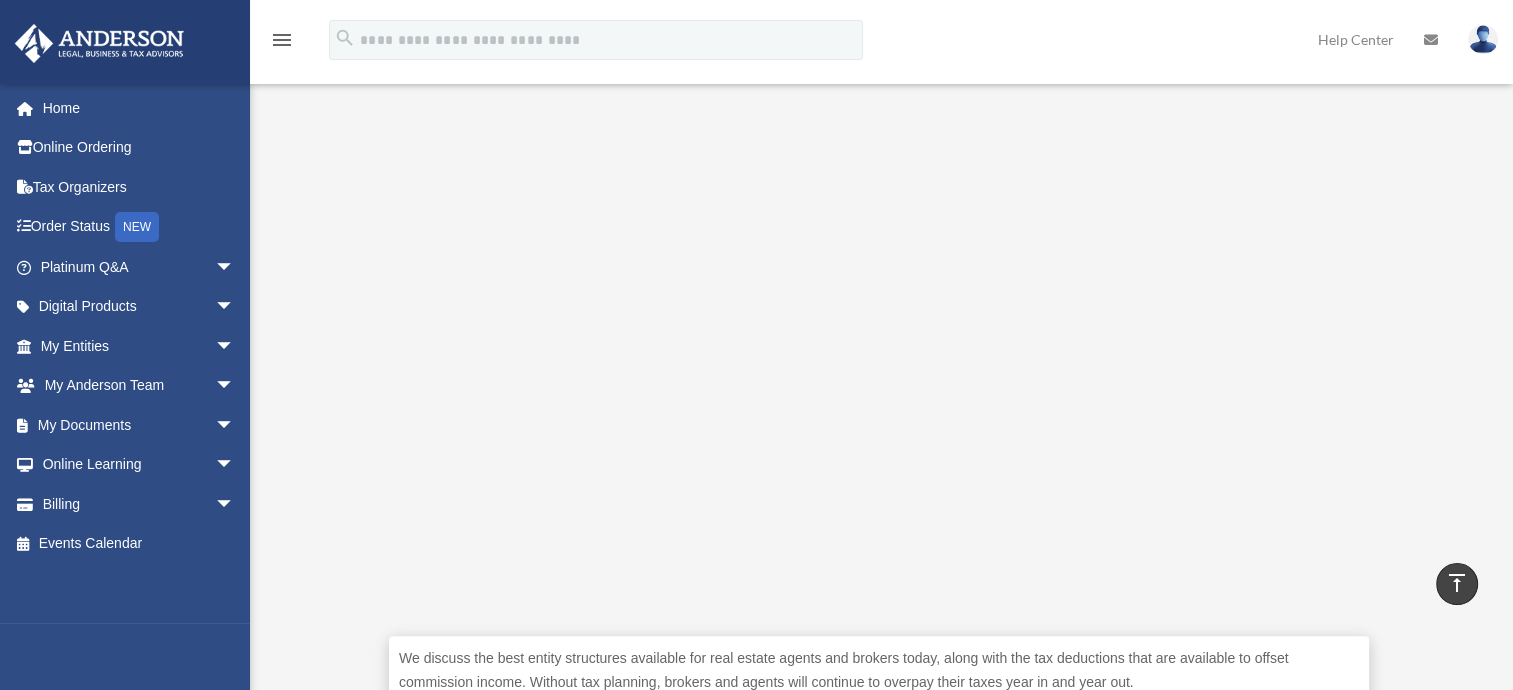 scroll, scrollTop: 464, scrollLeft: 0, axis: vertical 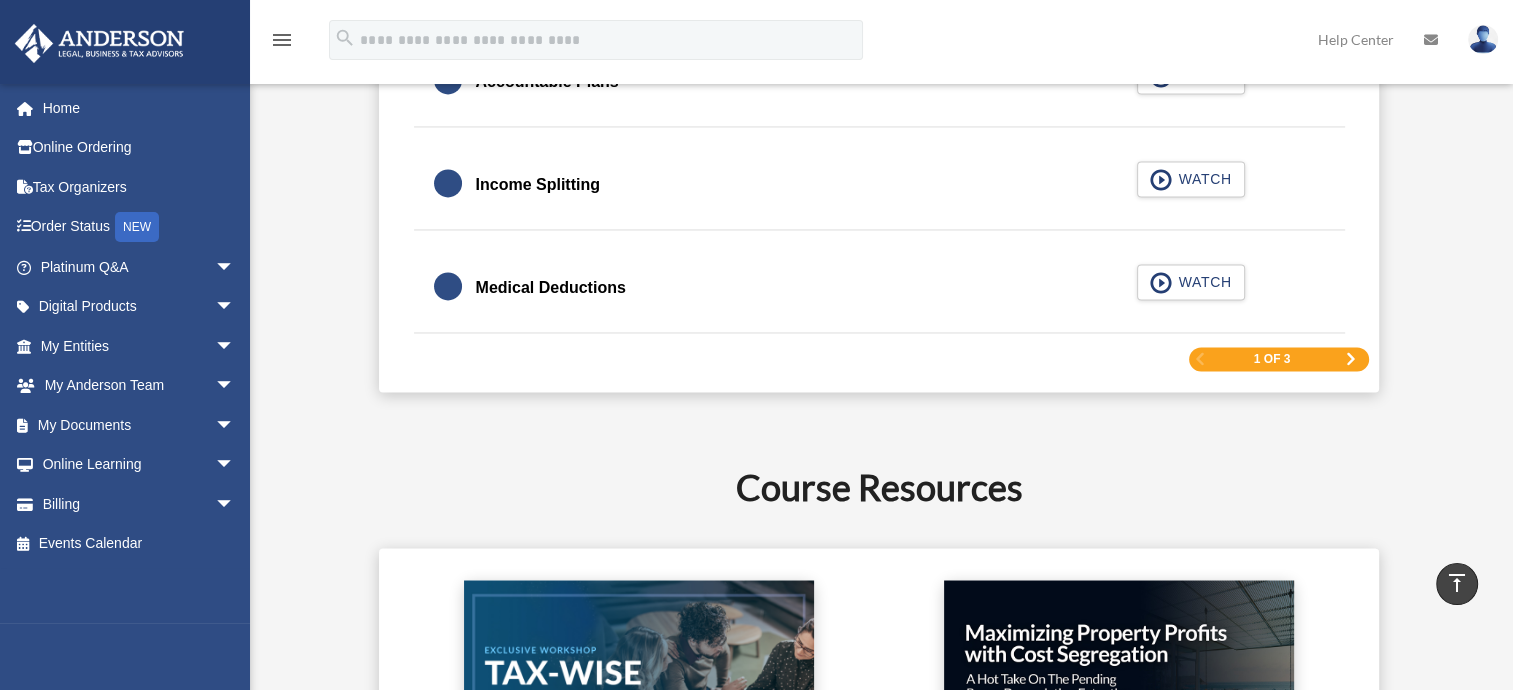 click at bounding box center [1351, 359] 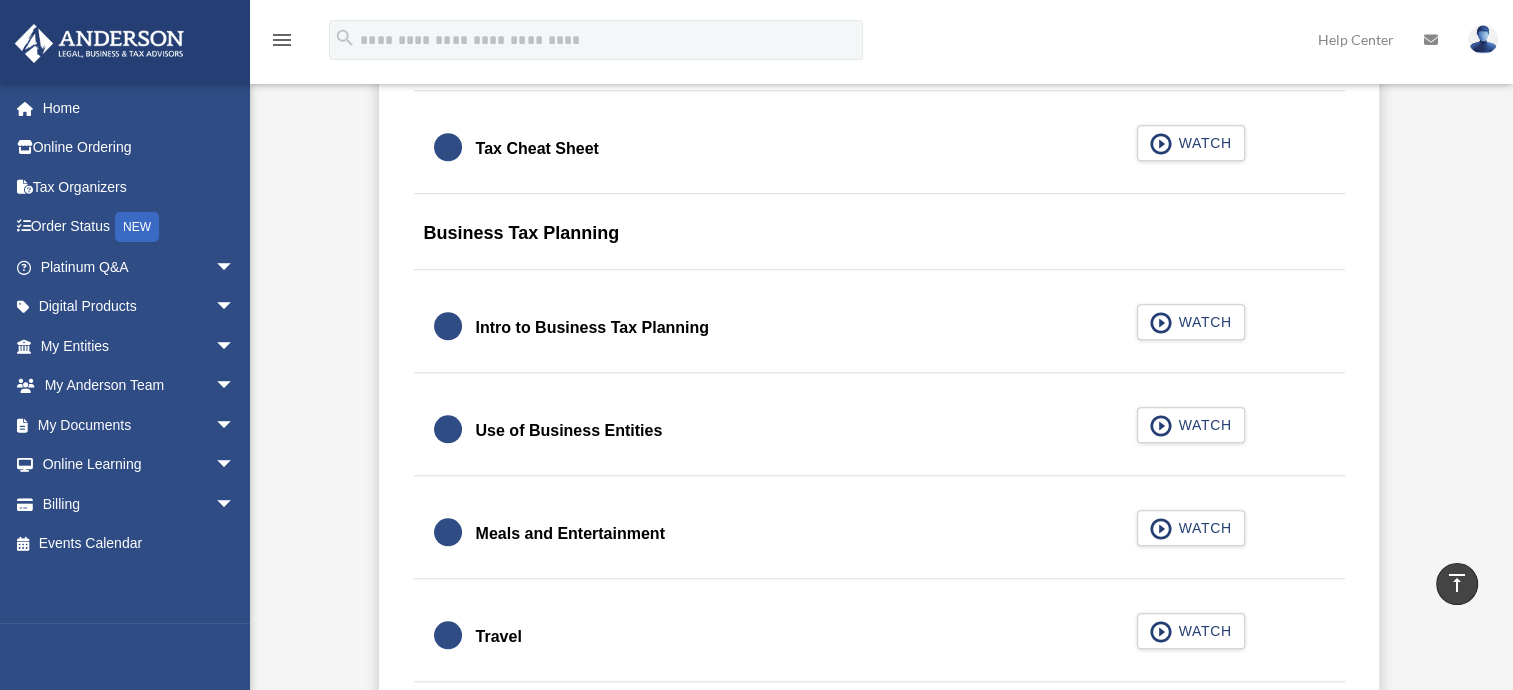 scroll, scrollTop: 1941, scrollLeft: 0, axis: vertical 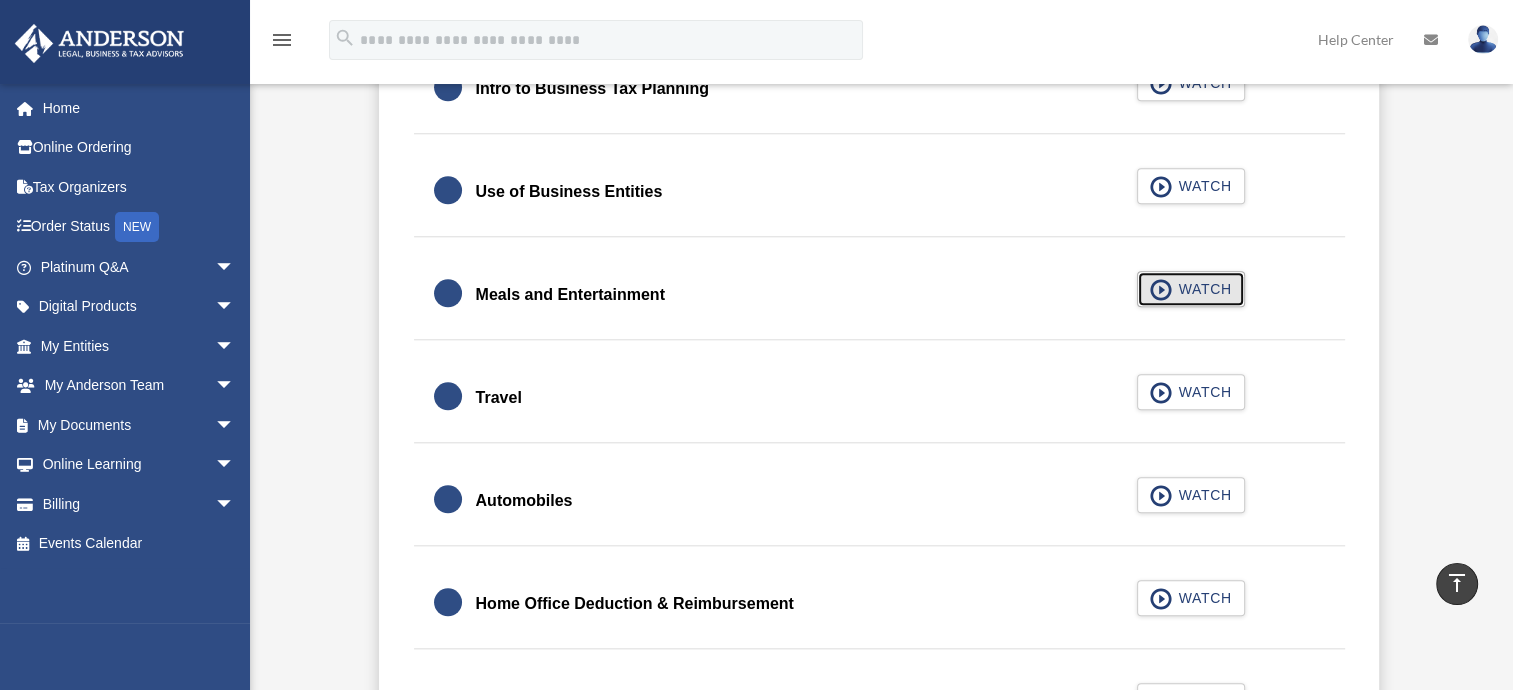click on "WATCH" at bounding box center [1201, 289] 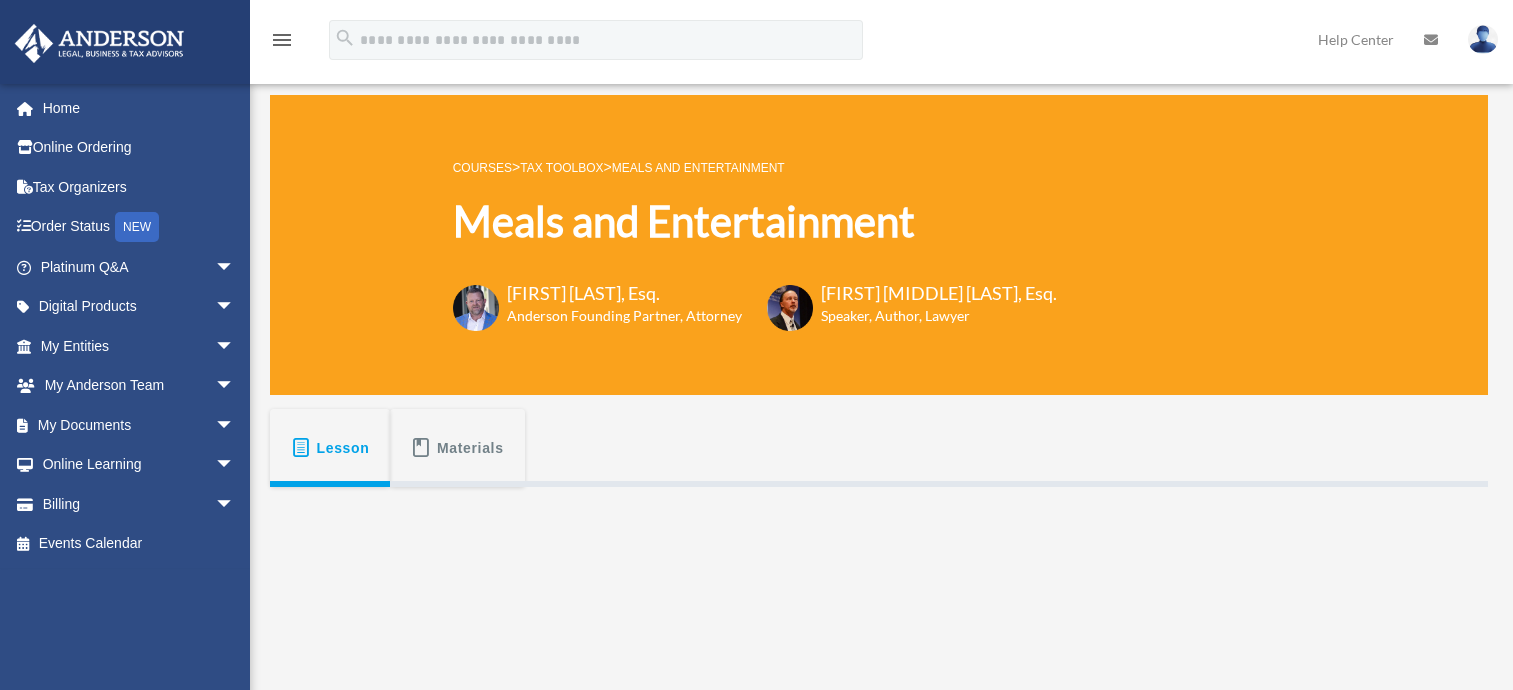 scroll, scrollTop: 0, scrollLeft: 0, axis: both 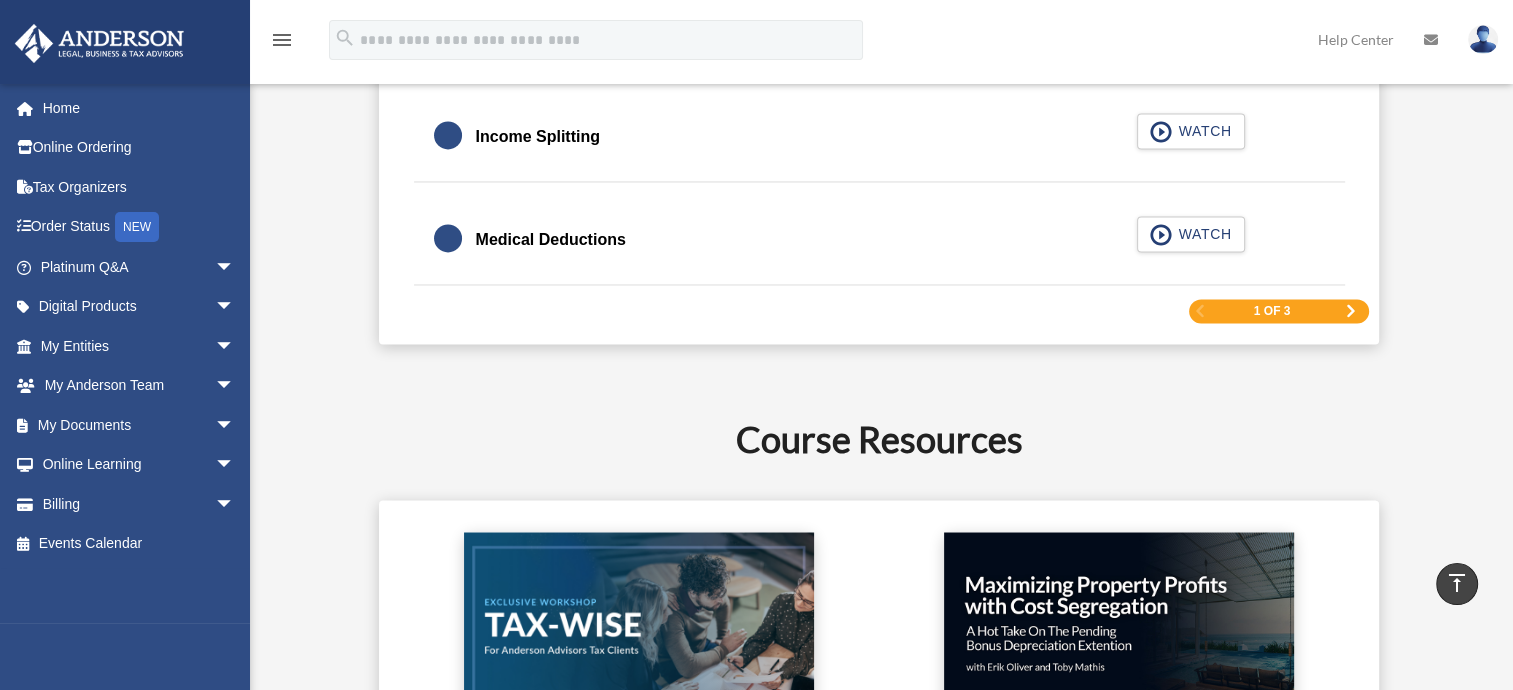 click on "1 of 3" at bounding box center [1279, 311] 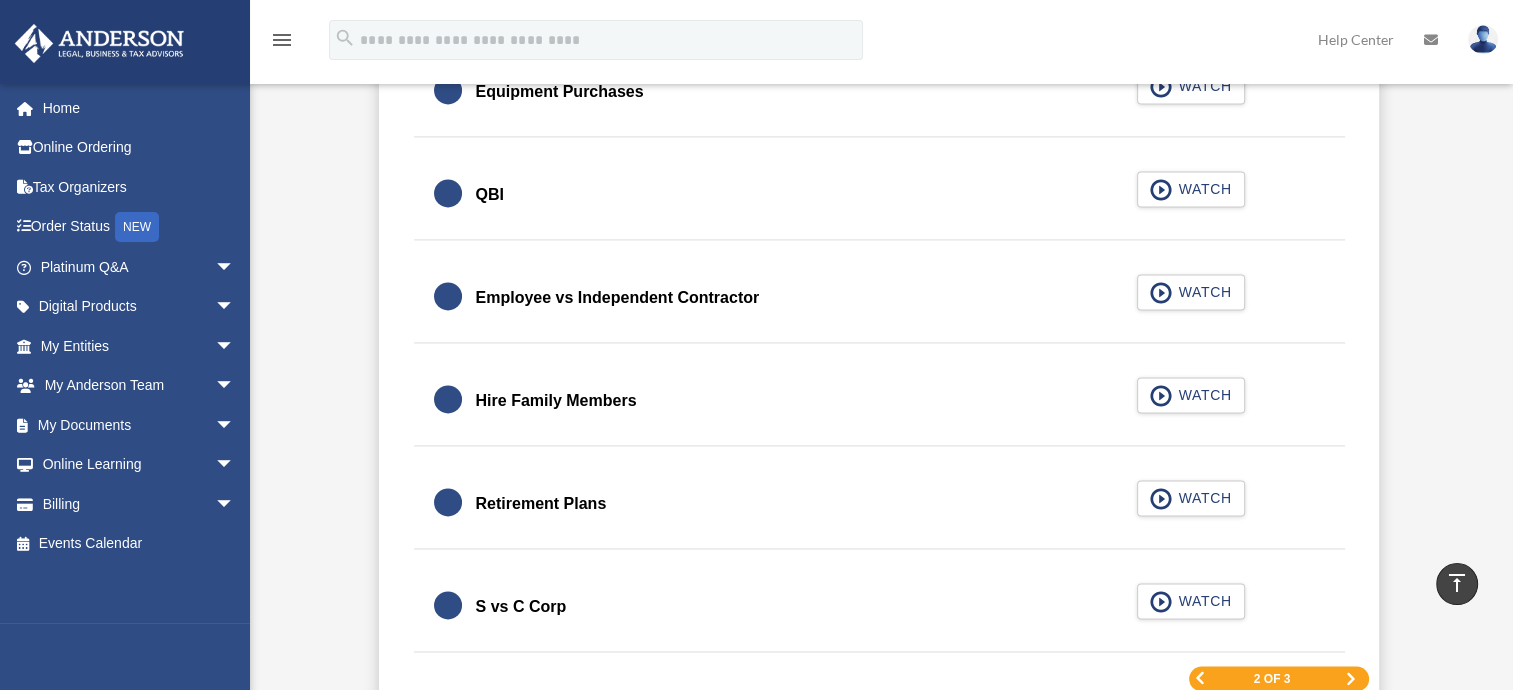 scroll, scrollTop: 2880, scrollLeft: 0, axis: vertical 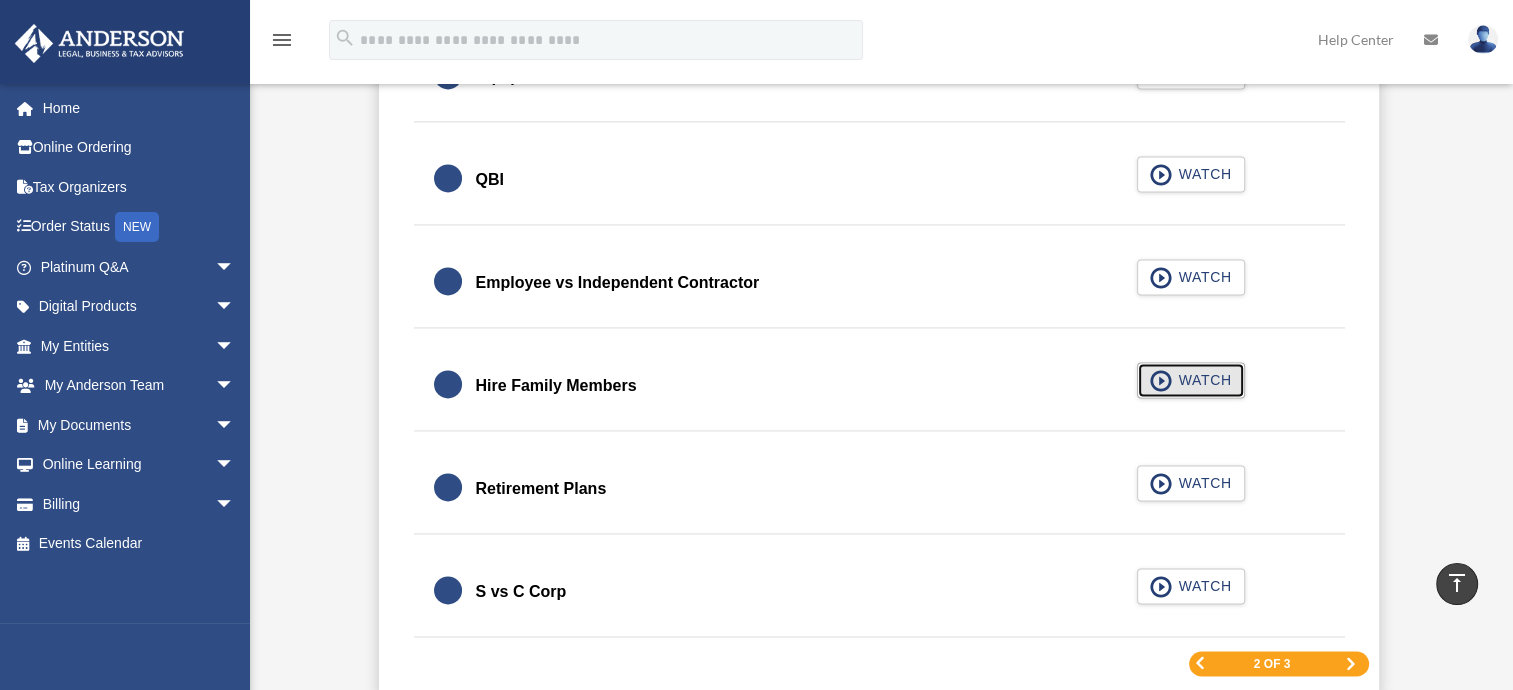 click on "WATCH" at bounding box center (1201, 380) 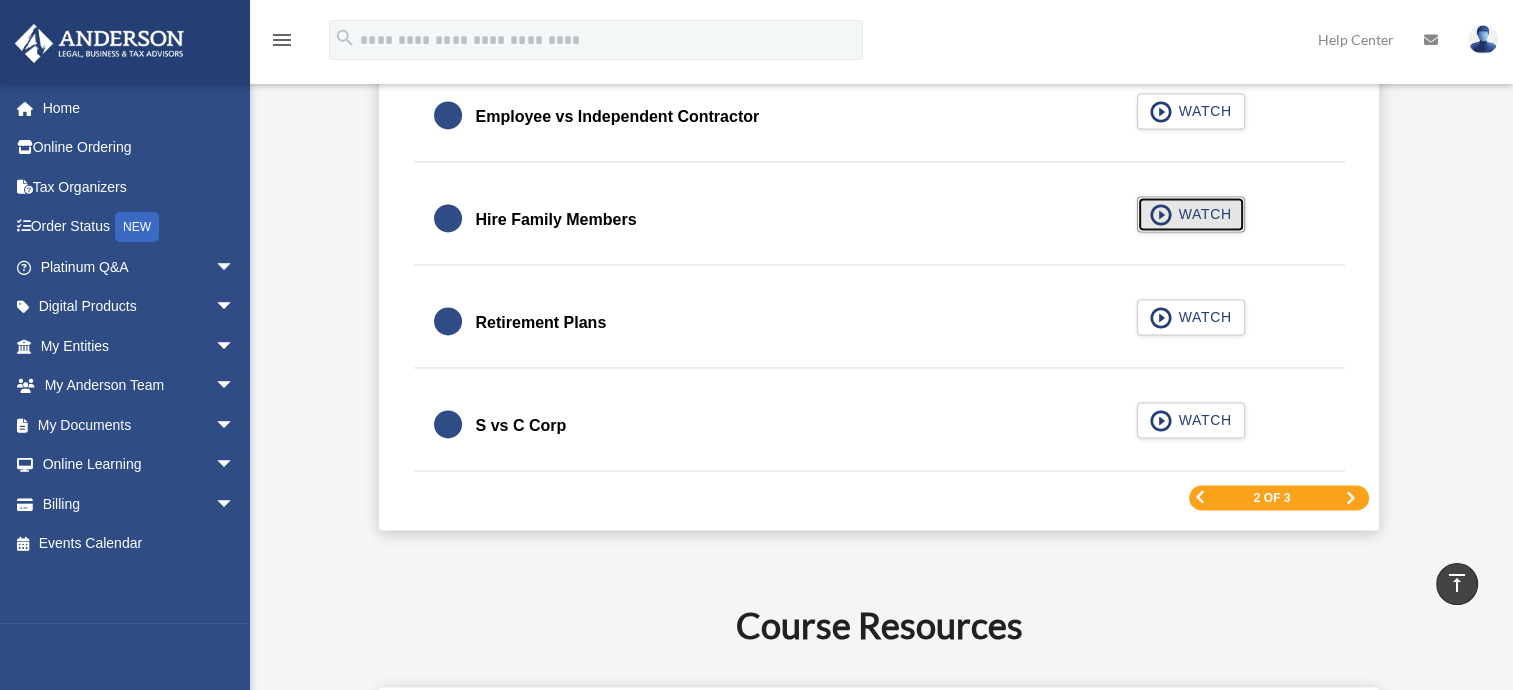 scroll, scrollTop: 3103, scrollLeft: 0, axis: vertical 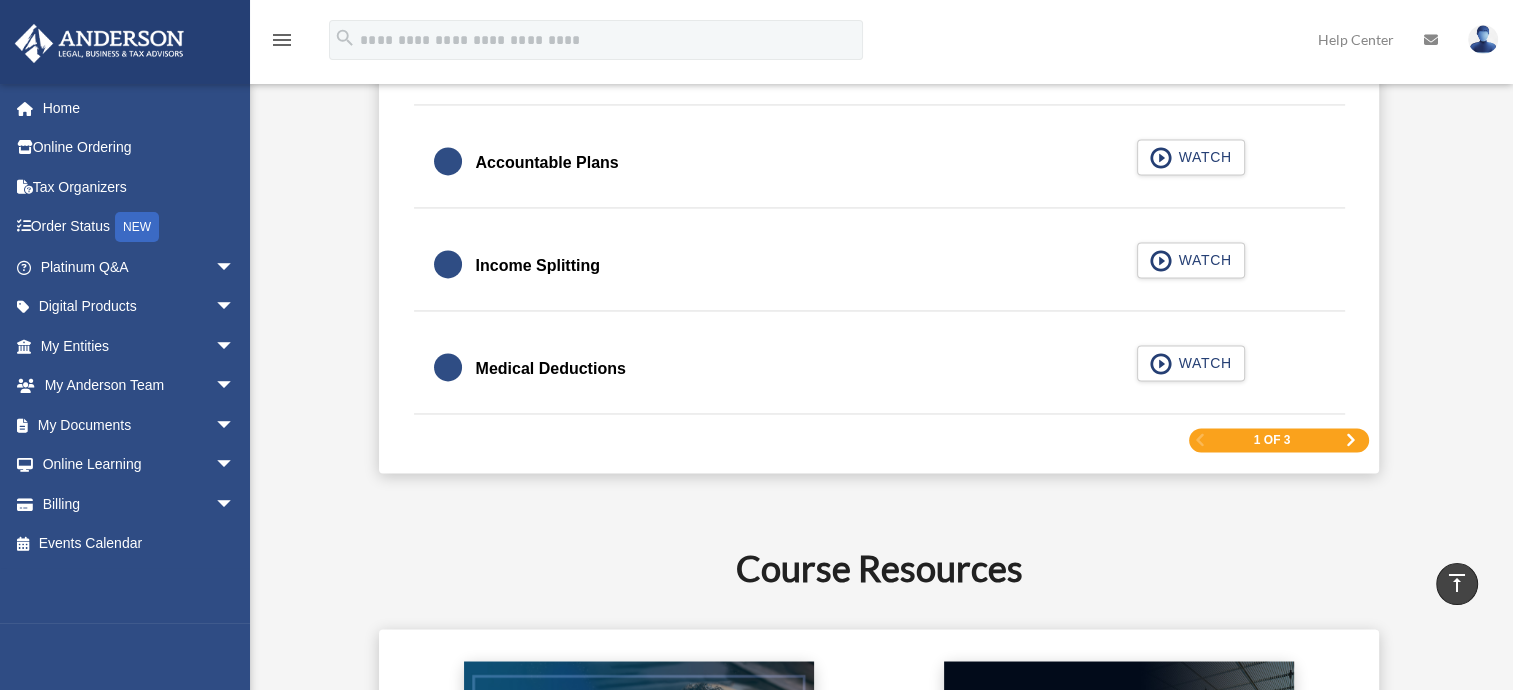 click at bounding box center (1351, 440) 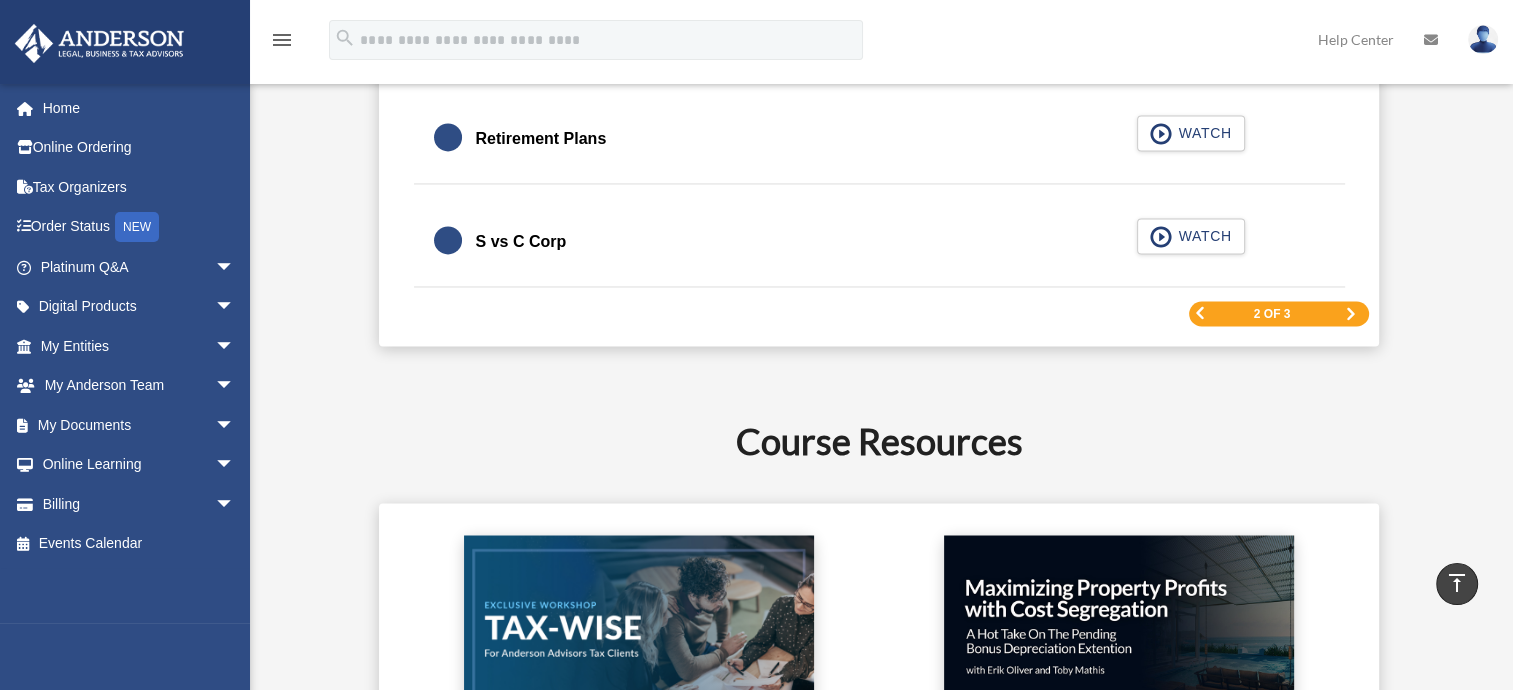 scroll, scrollTop: 3201, scrollLeft: 0, axis: vertical 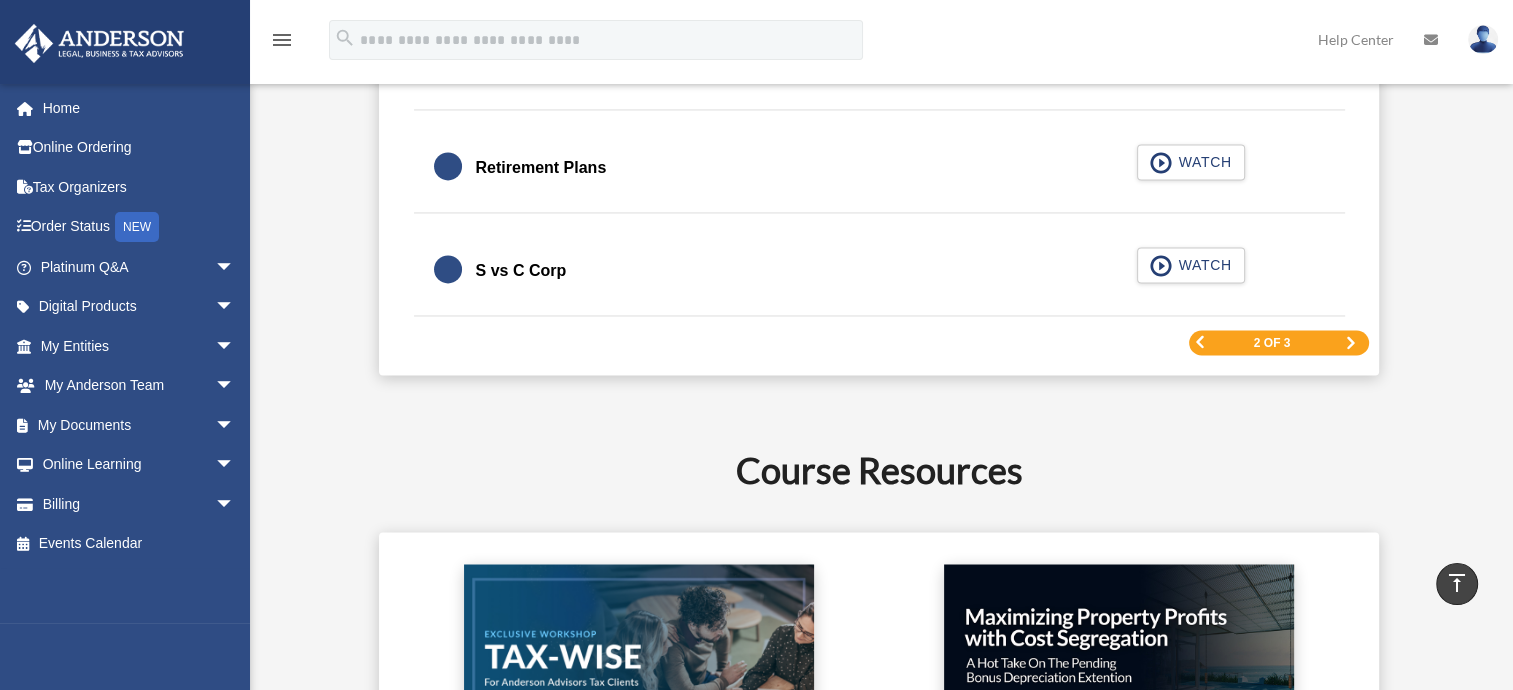 click at bounding box center [1351, 343] 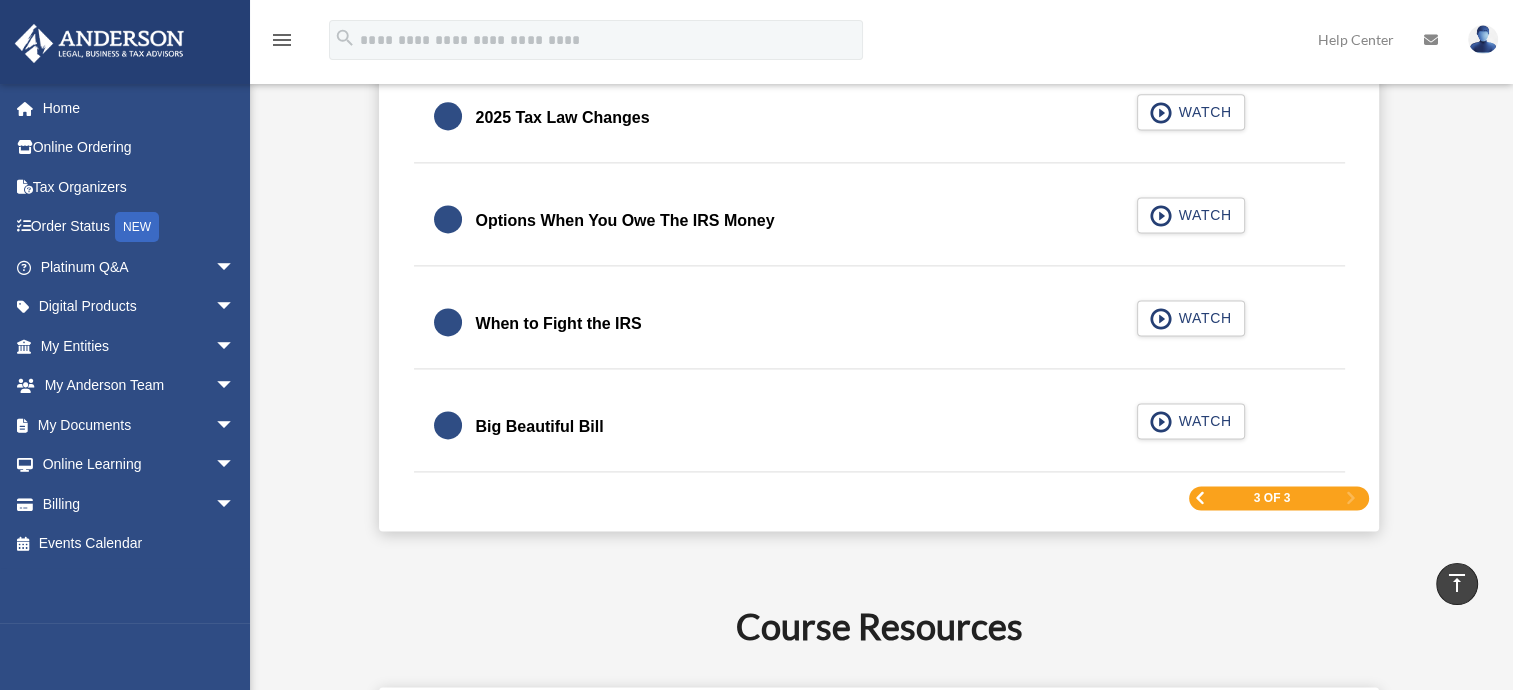 scroll, scrollTop: 2718, scrollLeft: 0, axis: vertical 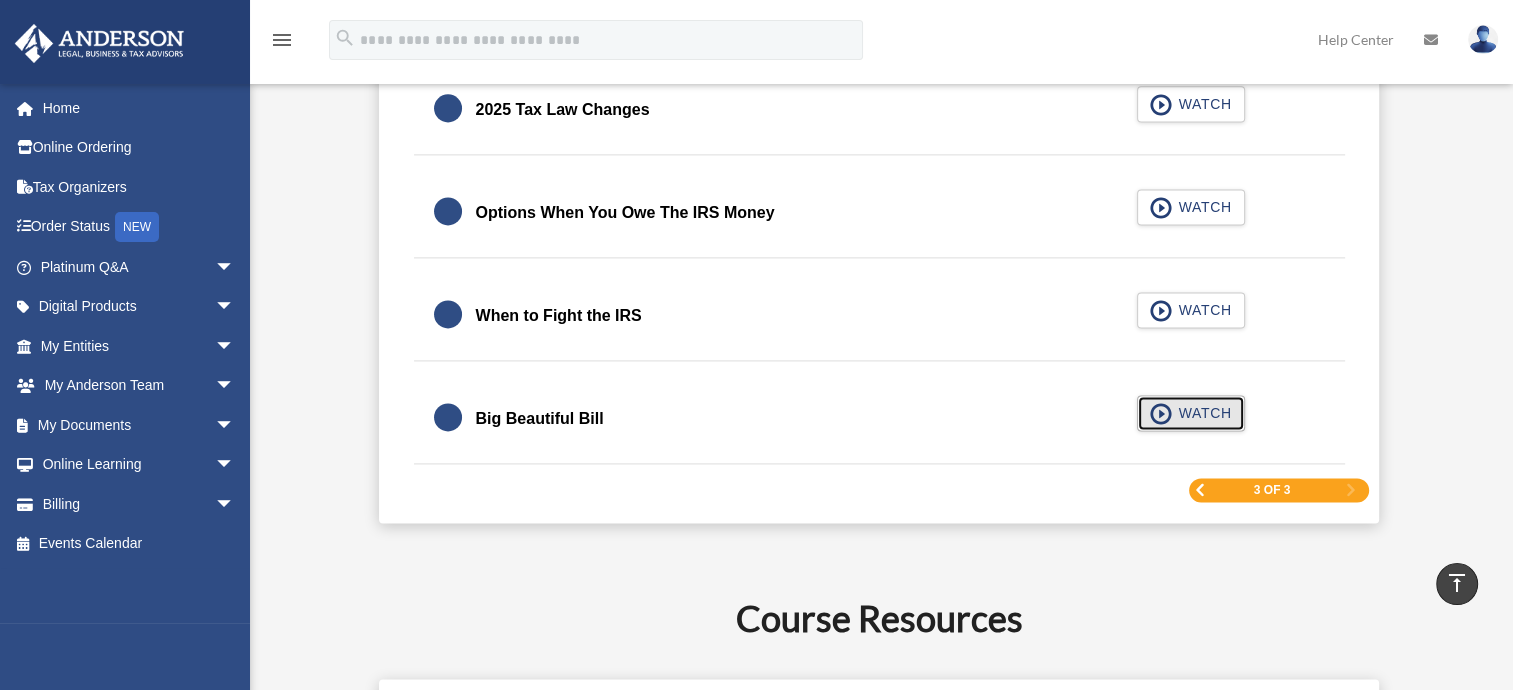 click on "WATCH" at bounding box center [1191, 413] 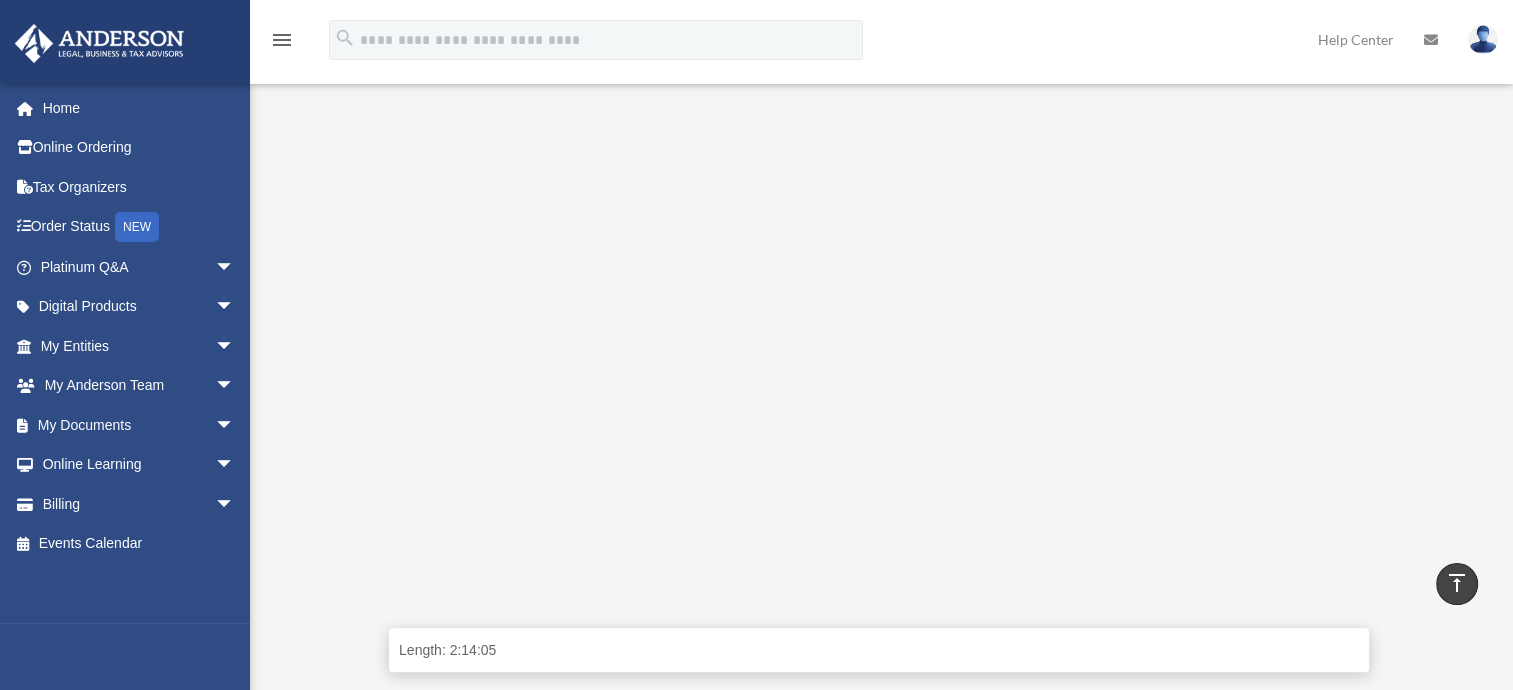 scroll, scrollTop: 483, scrollLeft: 0, axis: vertical 